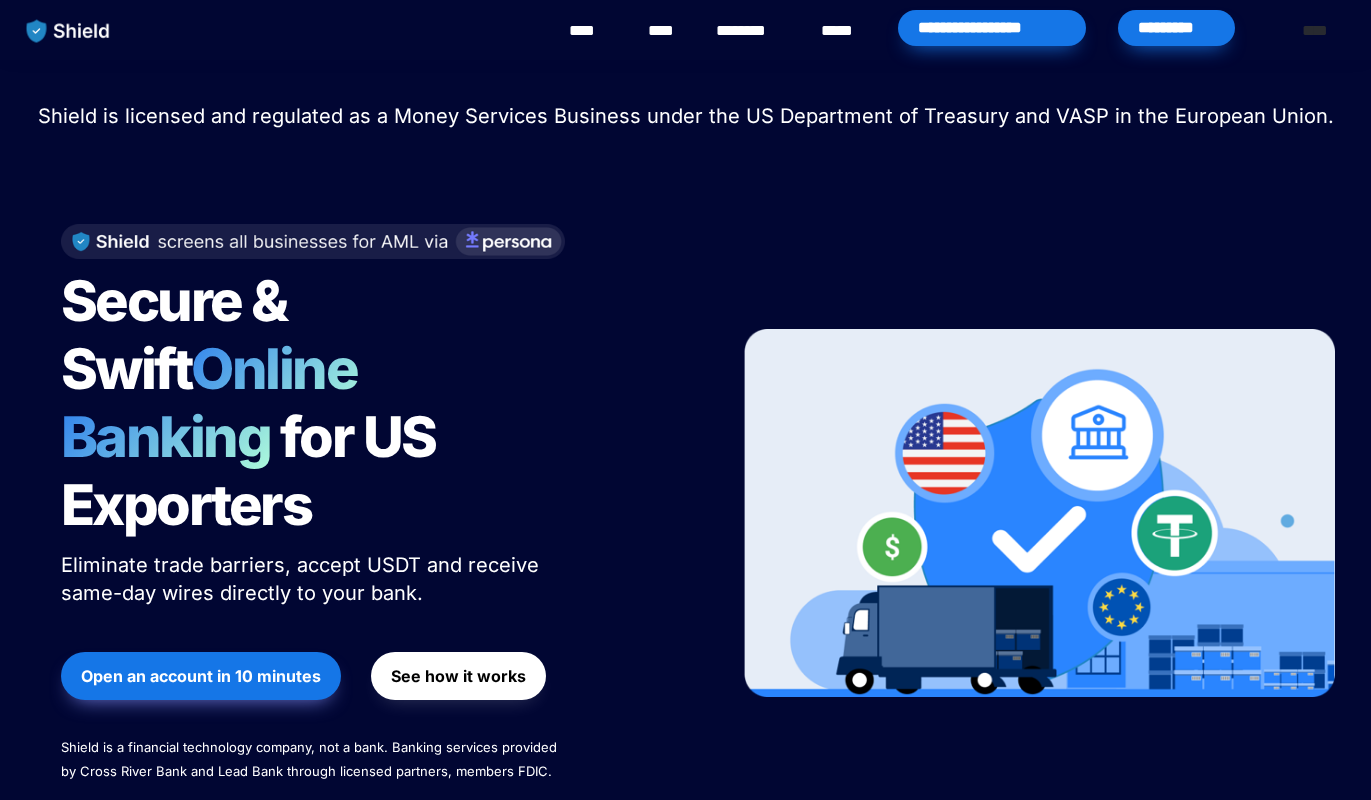scroll, scrollTop: 0, scrollLeft: 0, axis: both 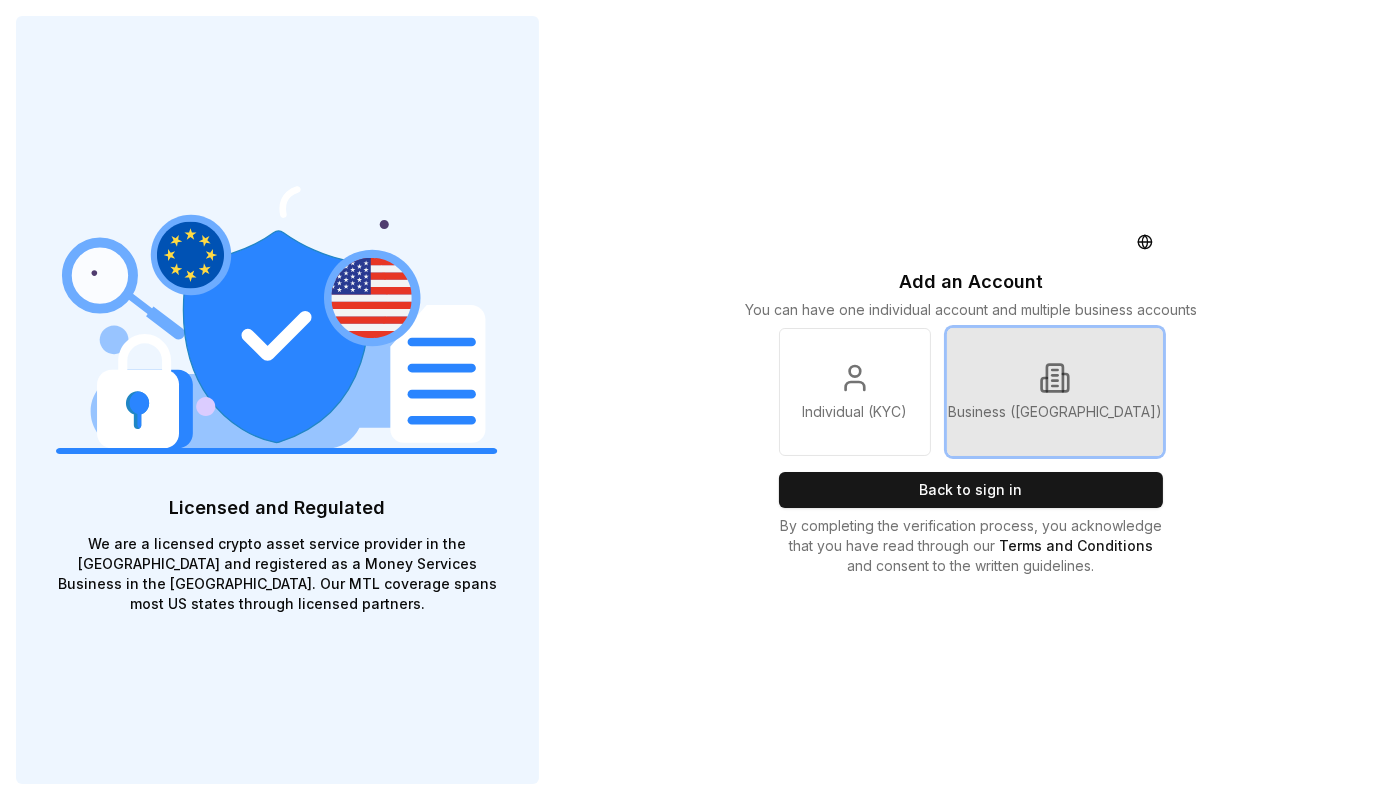 click 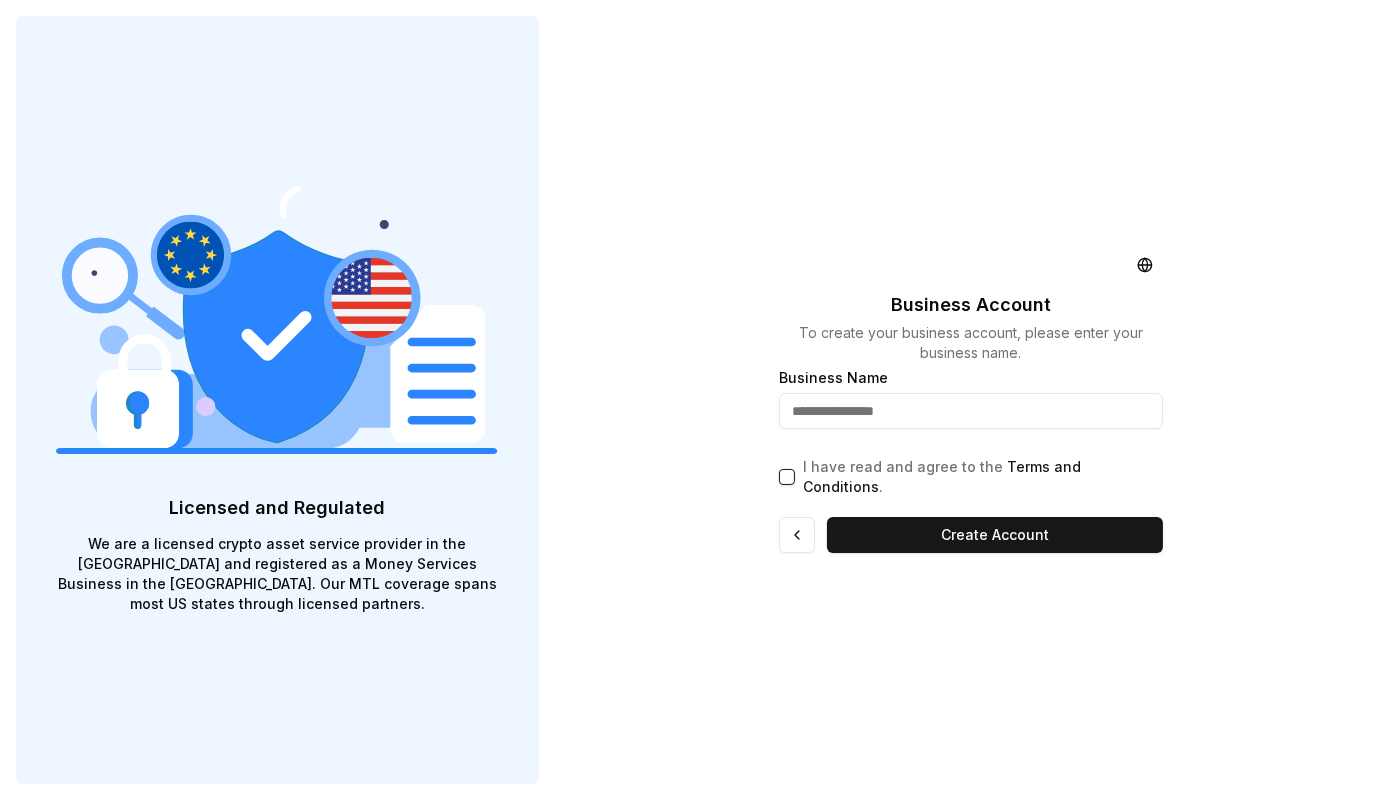 click at bounding box center [971, 411] 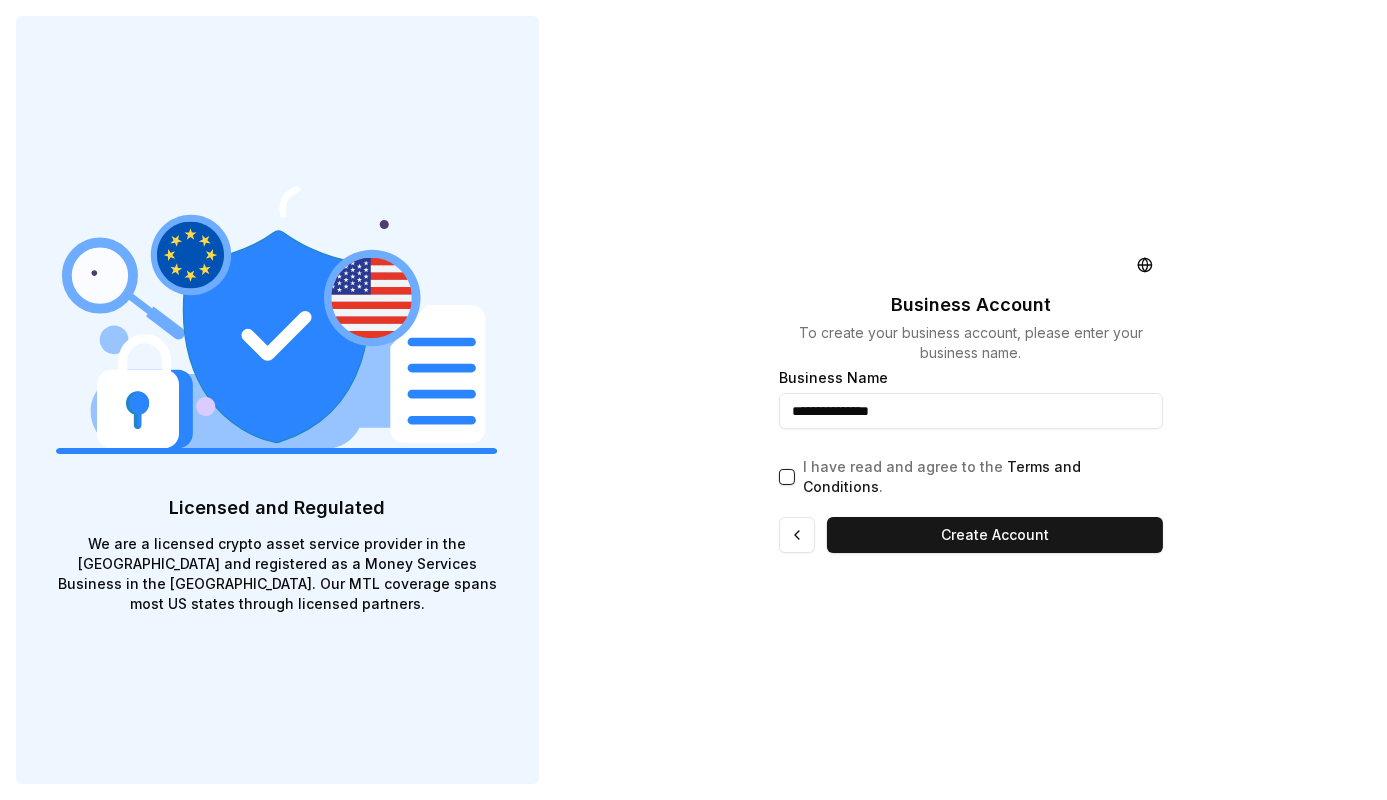 click on "I have read and agree to the   Terms and Conditions ." at bounding box center [983, 477] 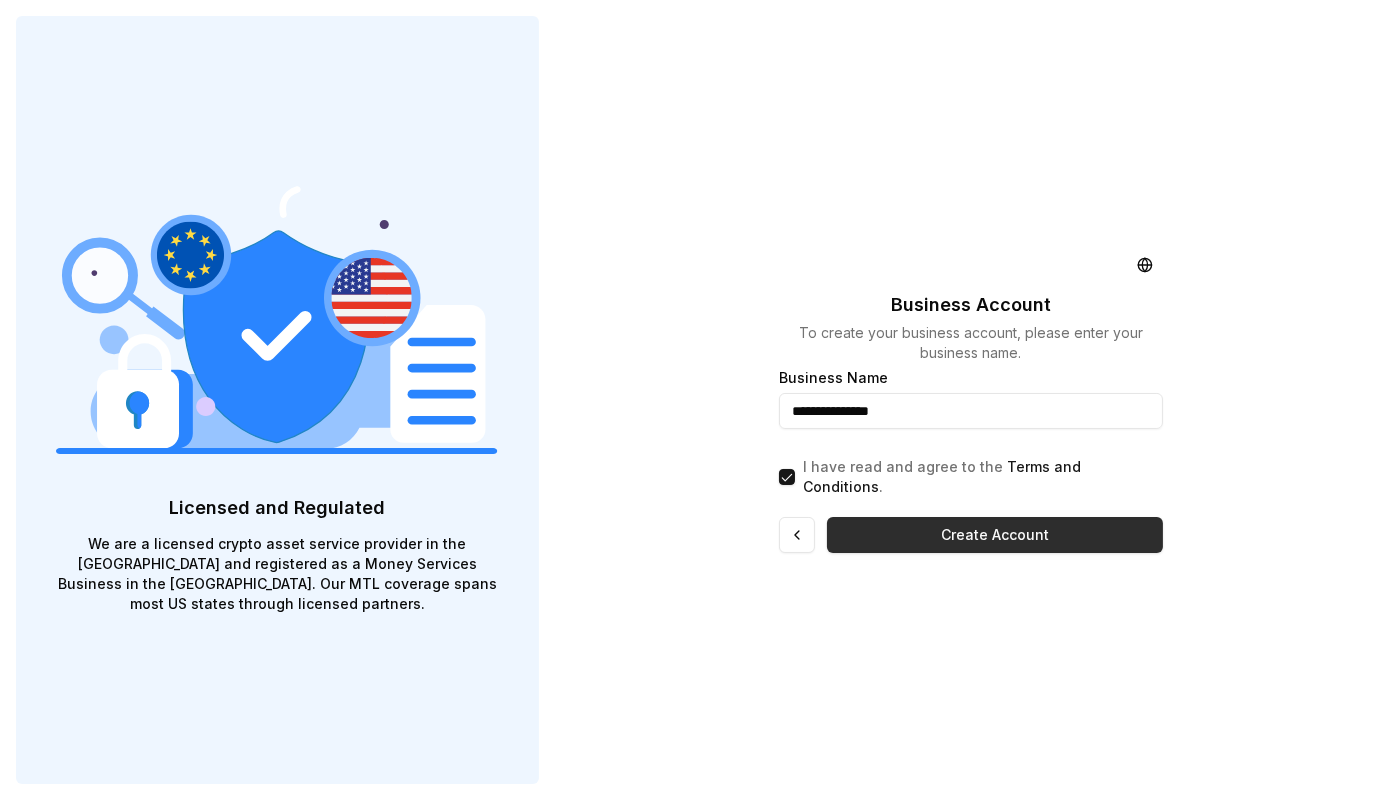 click on "Create Account" at bounding box center (995, 535) 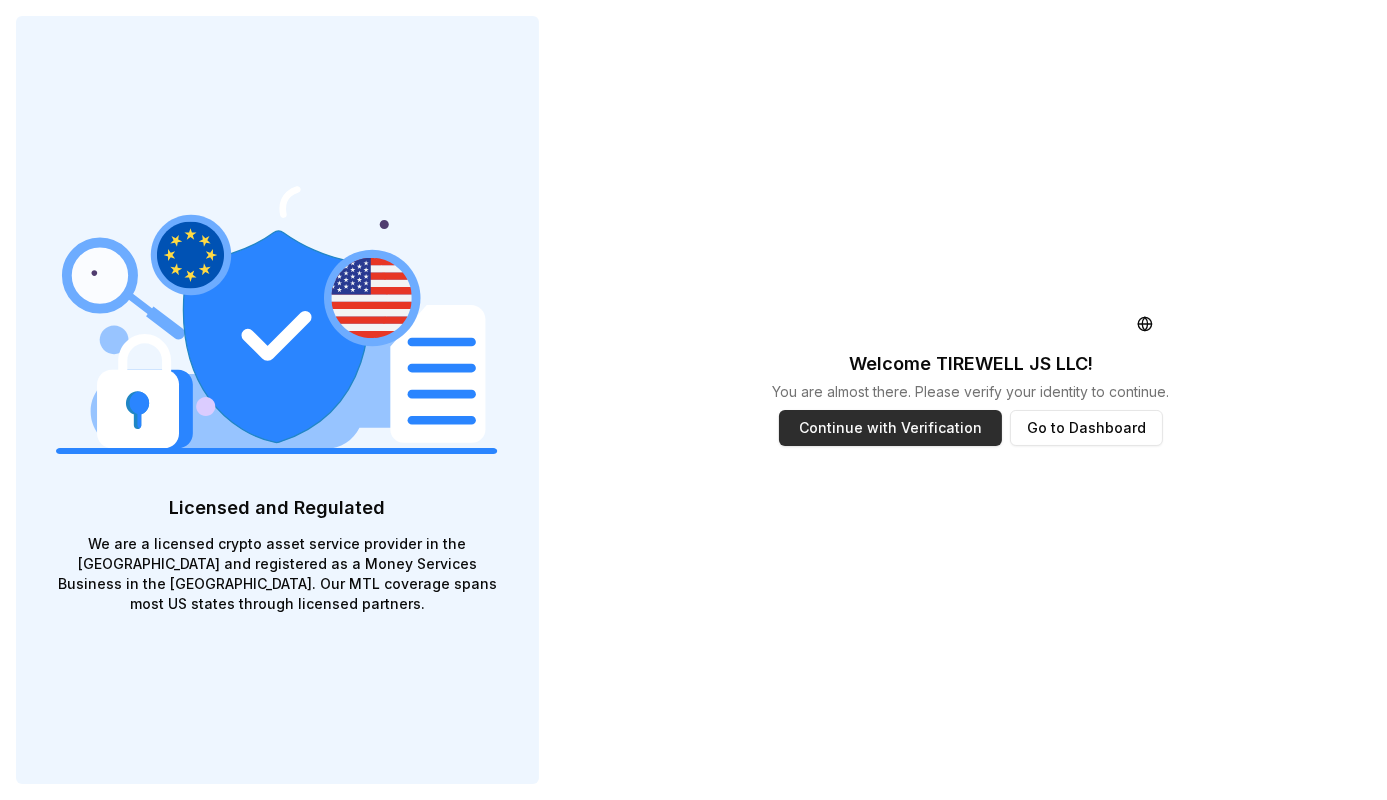 click on "Continue with Verification" at bounding box center (890, 428) 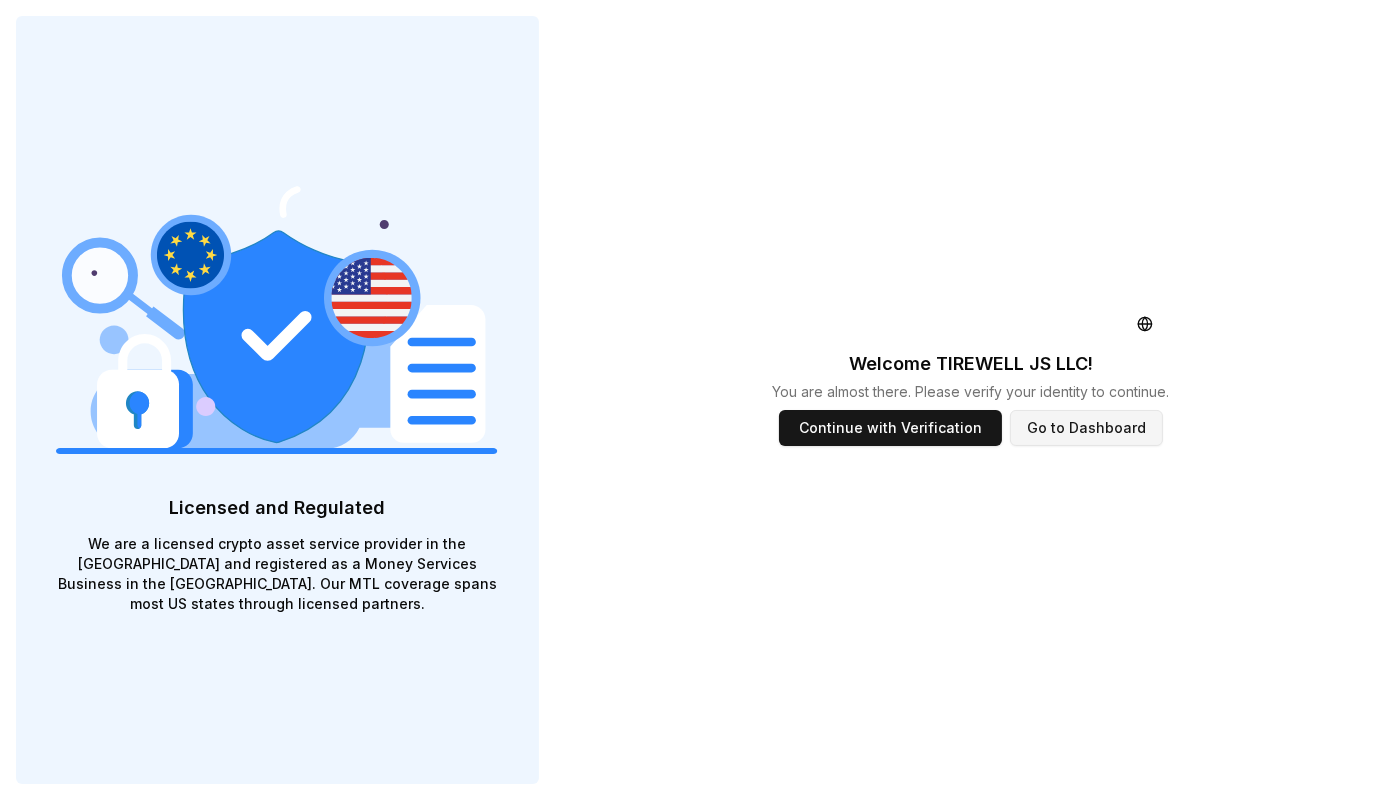 click on "Go to Dashboard" at bounding box center (1086, 428) 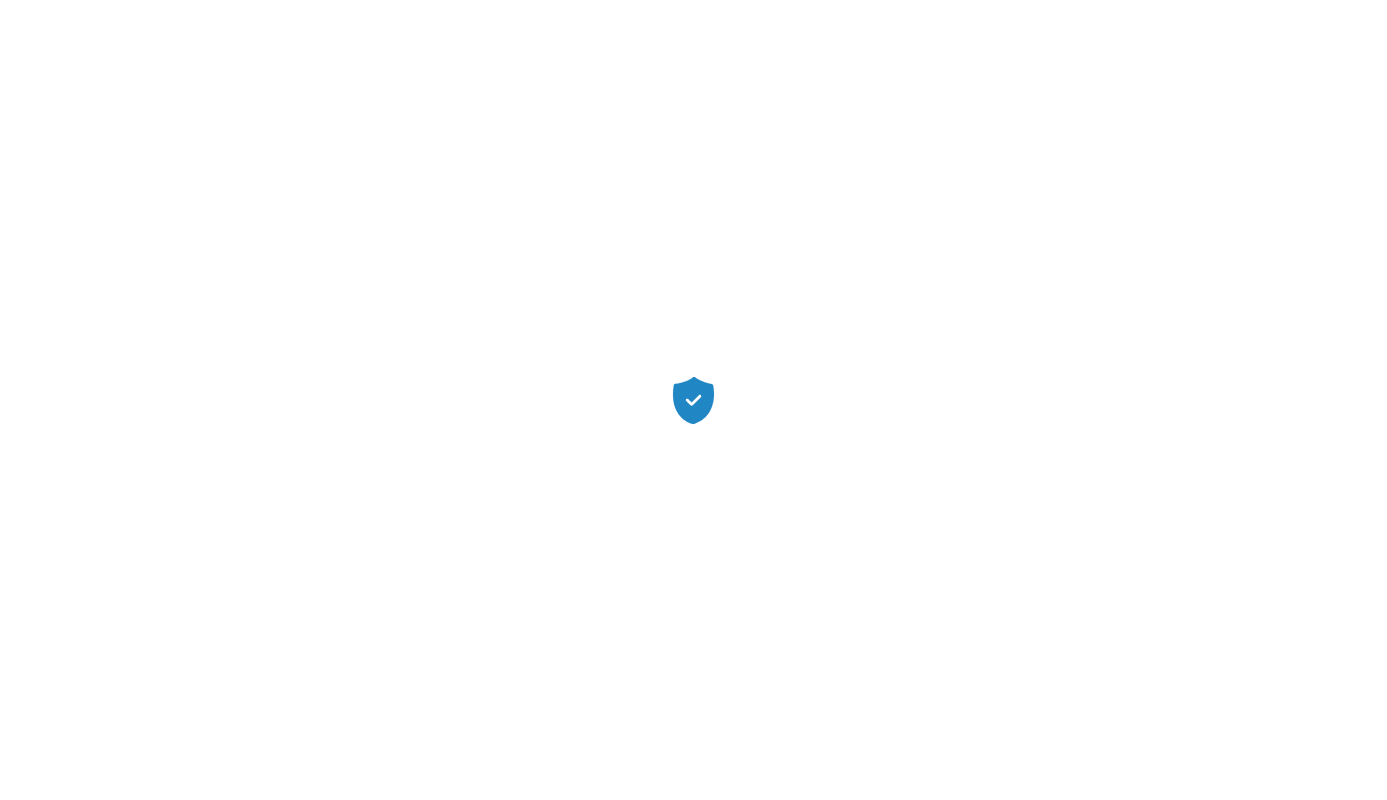 scroll, scrollTop: 0, scrollLeft: 0, axis: both 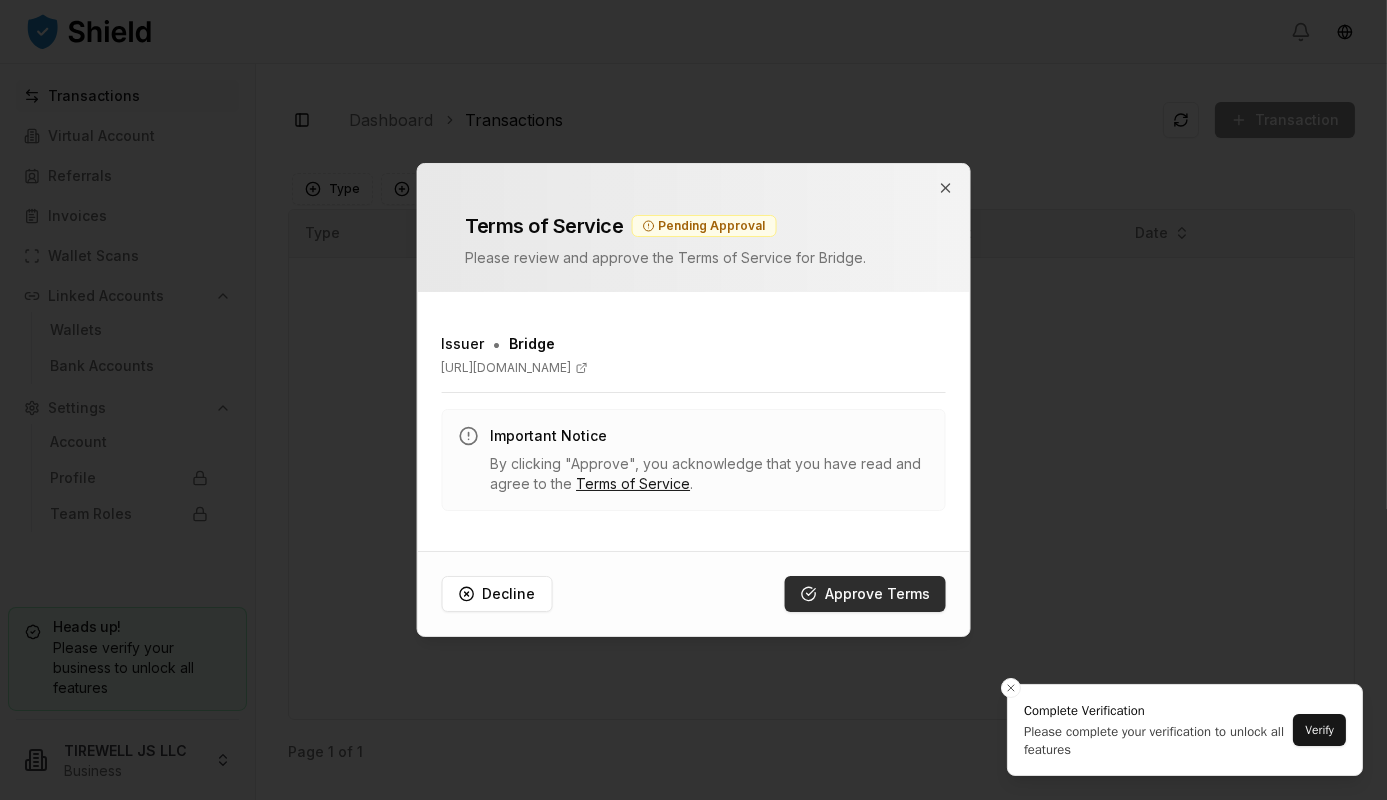click on "Approve Terms" at bounding box center (865, 594) 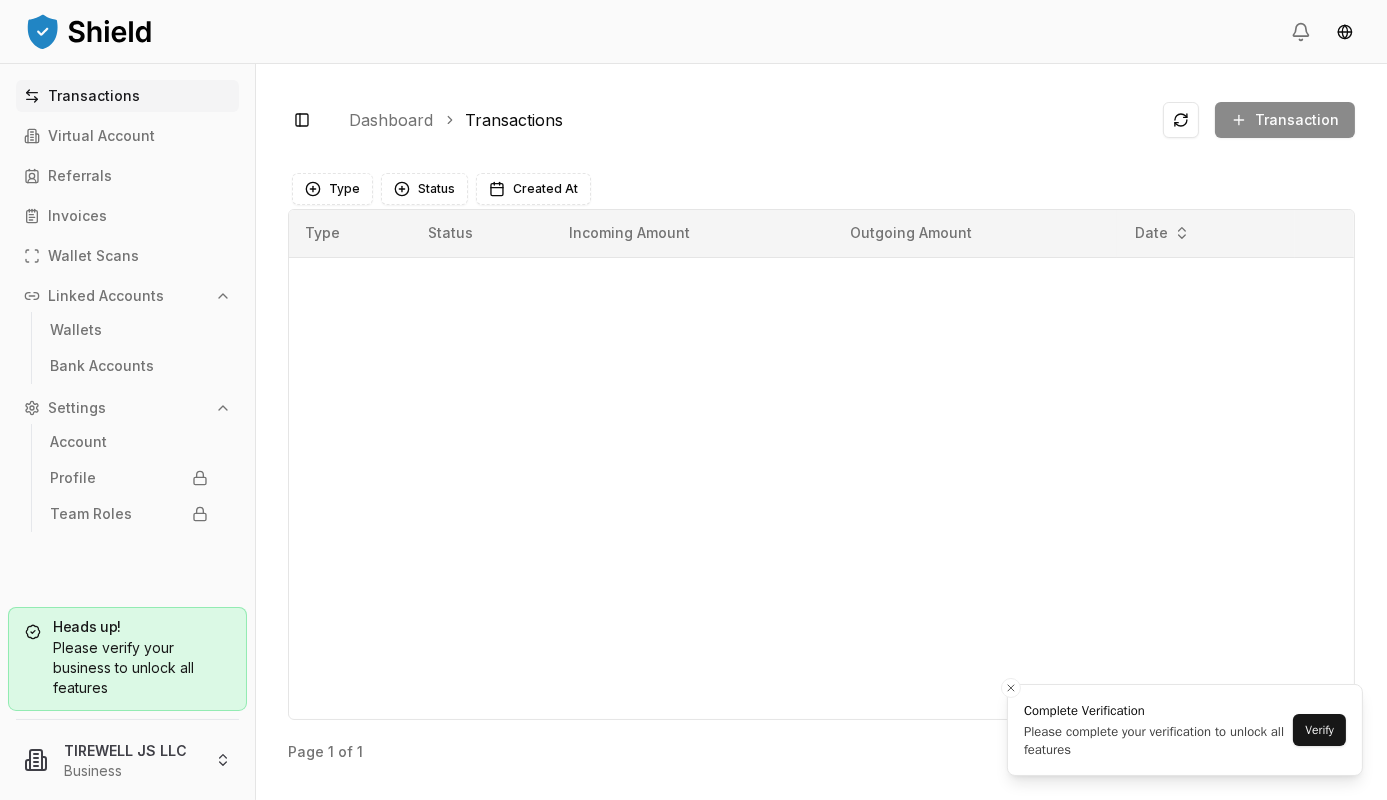 click on "Please verify your business to unlock all features" at bounding box center (127, 668) 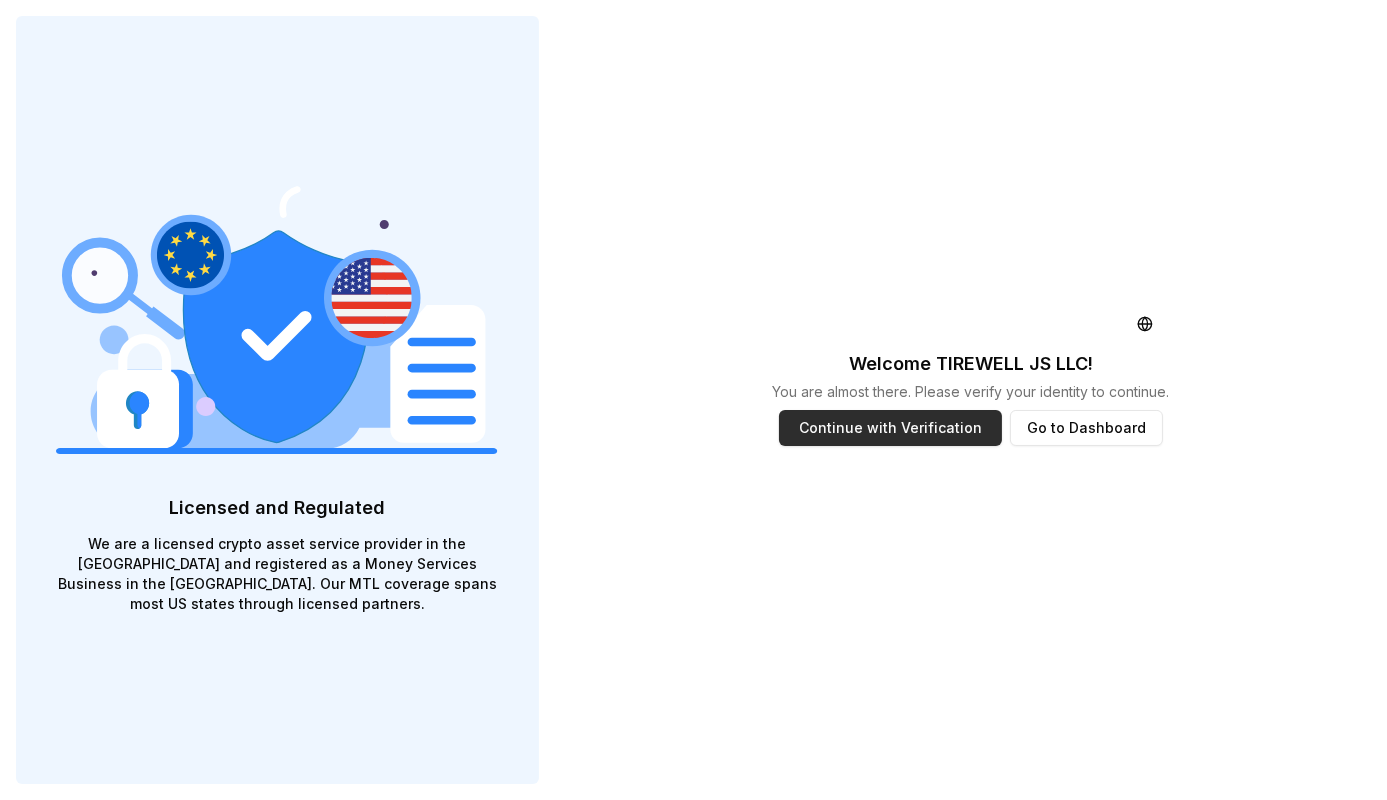 click on "Continue with Verification" at bounding box center (890, 428) 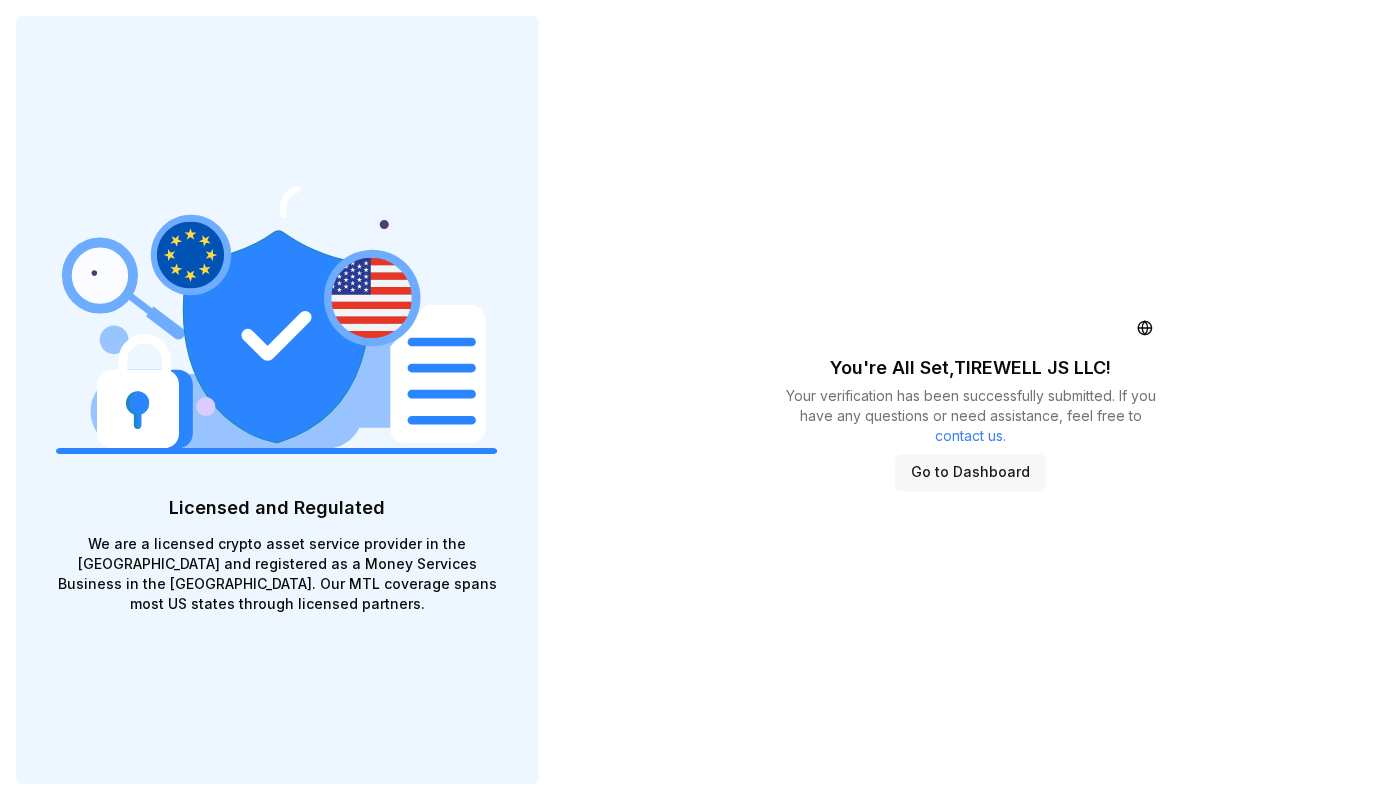 click on "Go to Dashboard" at bounding box center (970, 472) 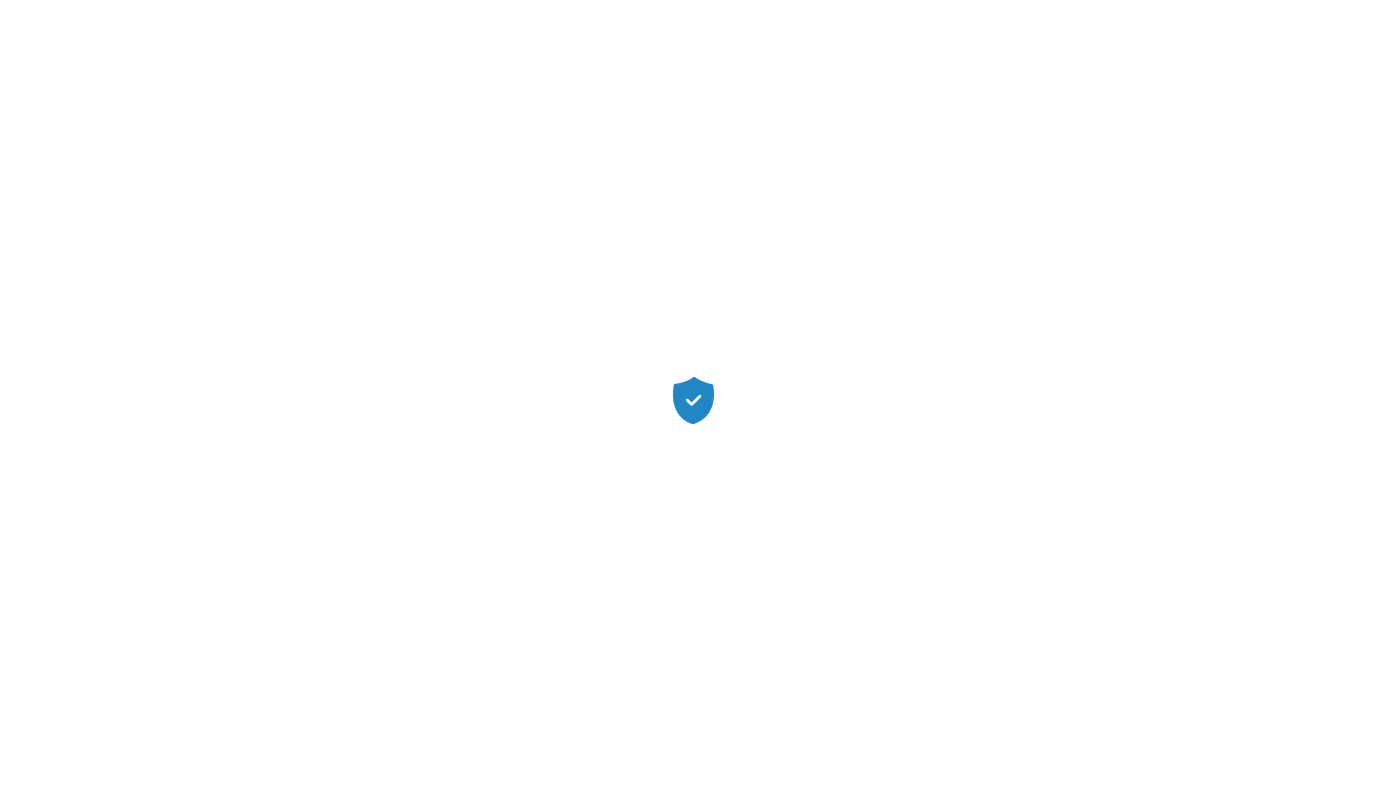 scroll, scrollTop: 0, scrollLeft: 0, axis: both 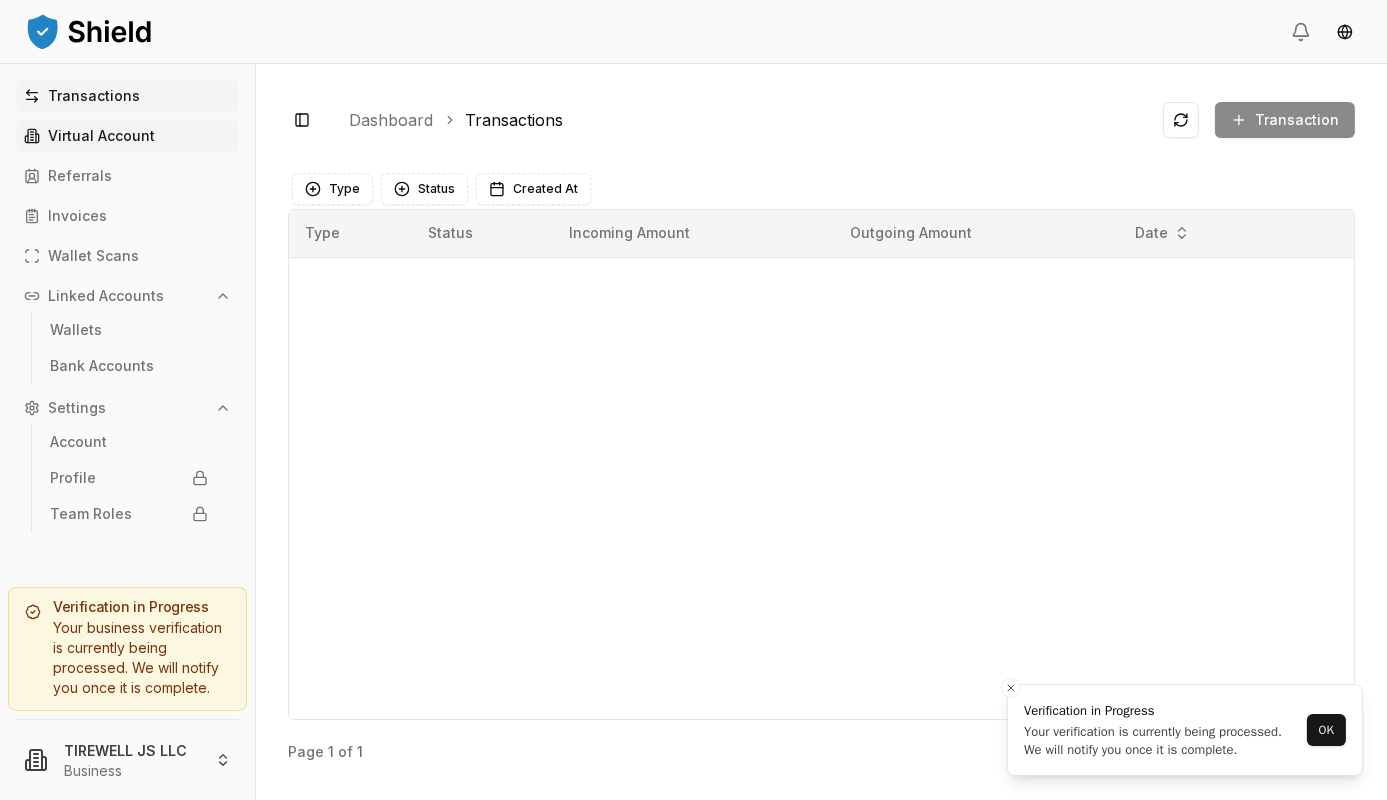 click on "Virtual Account" at bounding box center [127, 136] 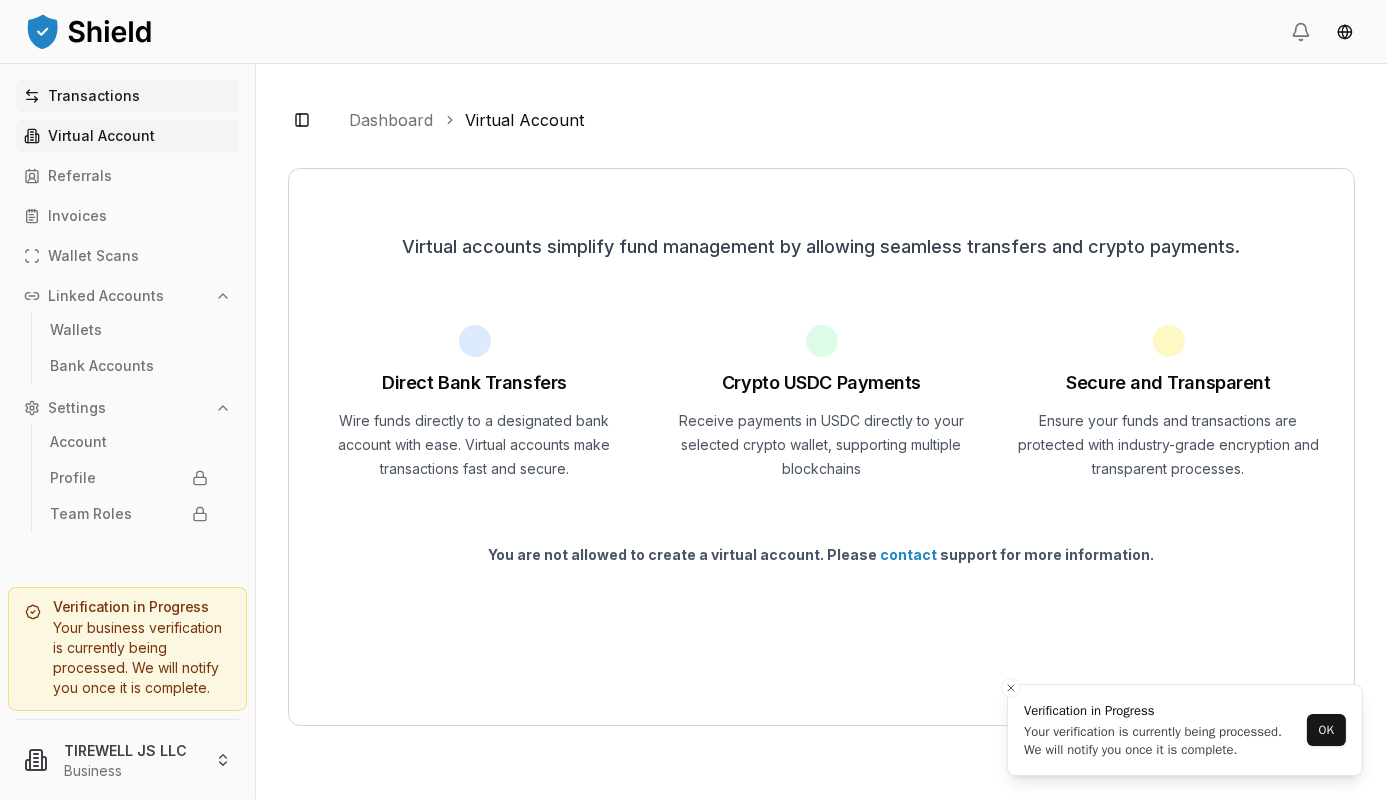 click on "Transactions" at bounding box center [127, 96] 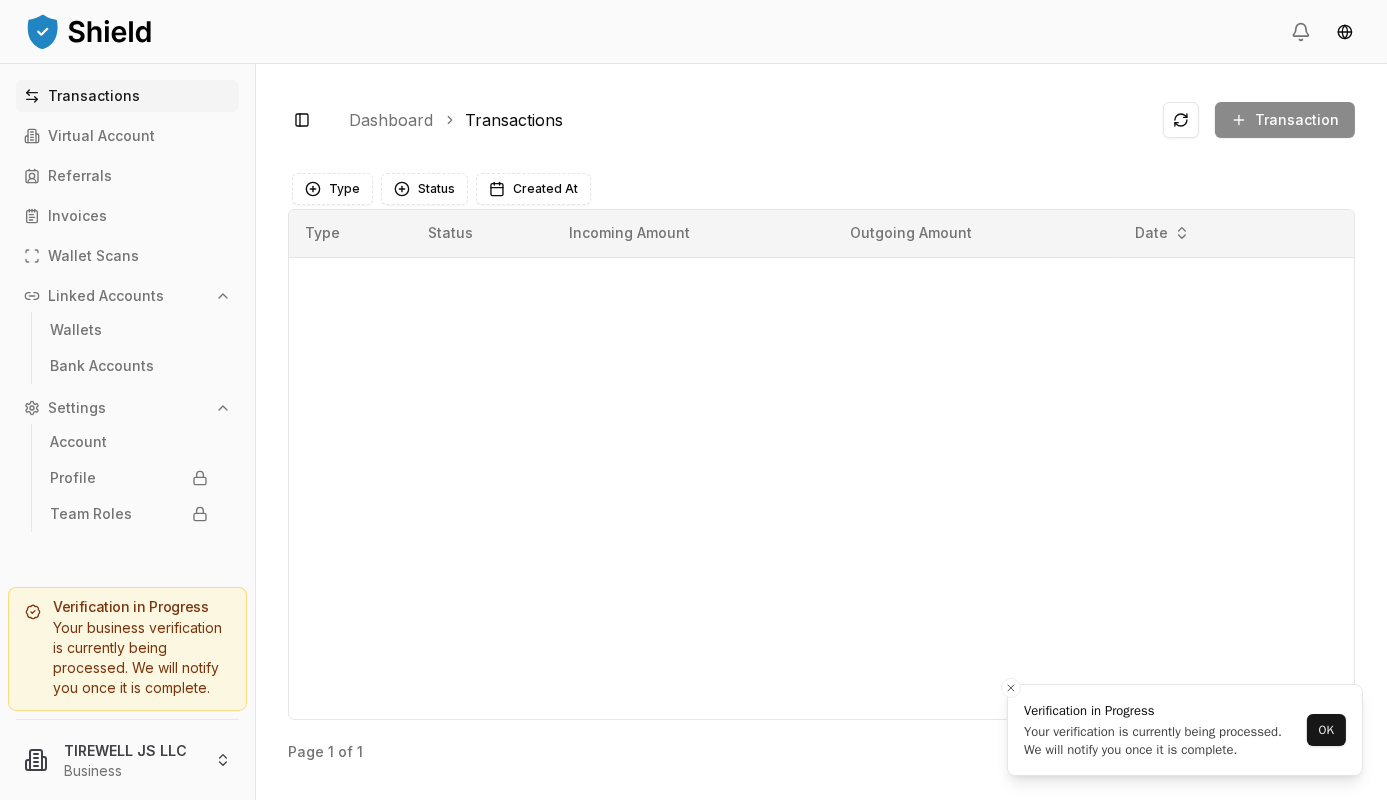 click on "Transaction" at bounding box center (1259, 120) 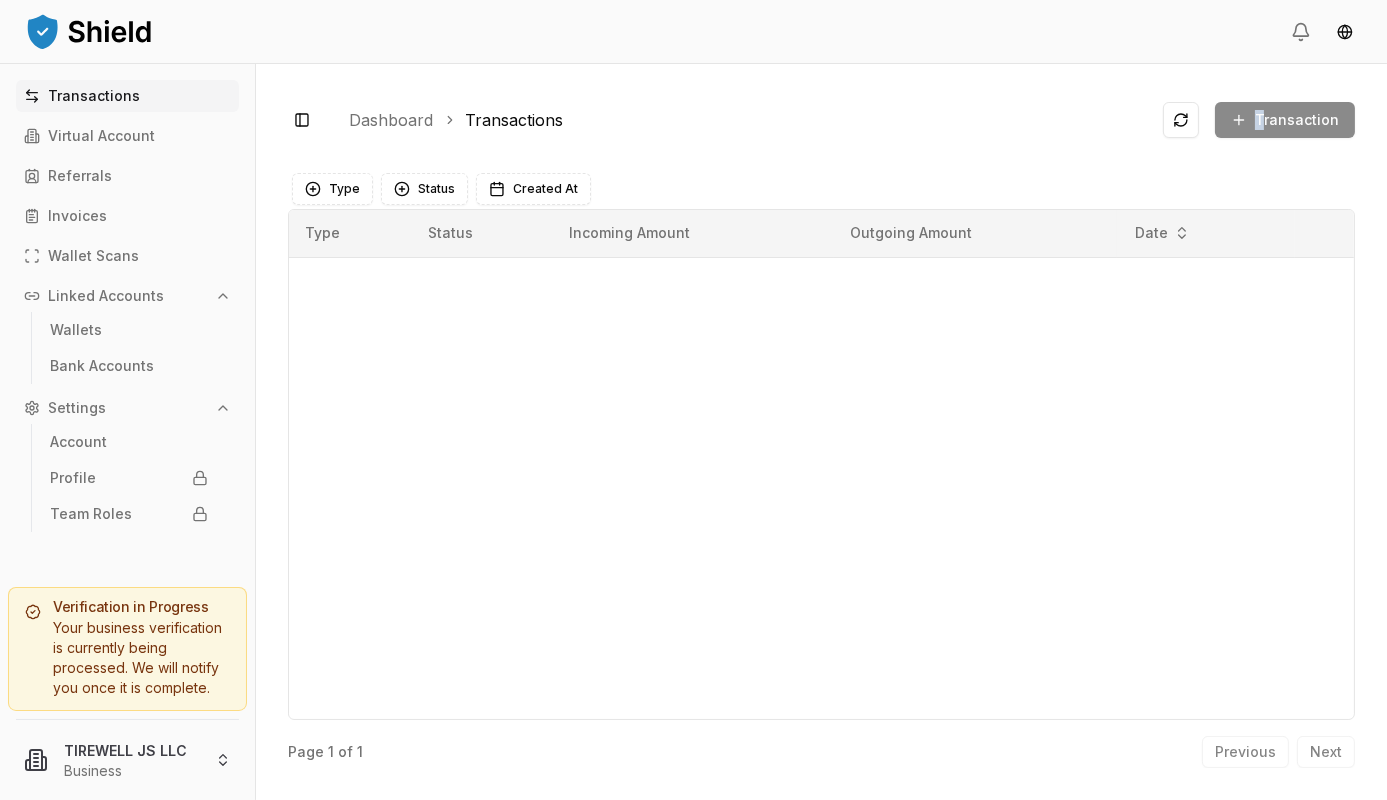 drag, startPoint x: 1269, startPoint y: 126, endPoint x: 1250, endPoint y: 125, distance: 19.026299 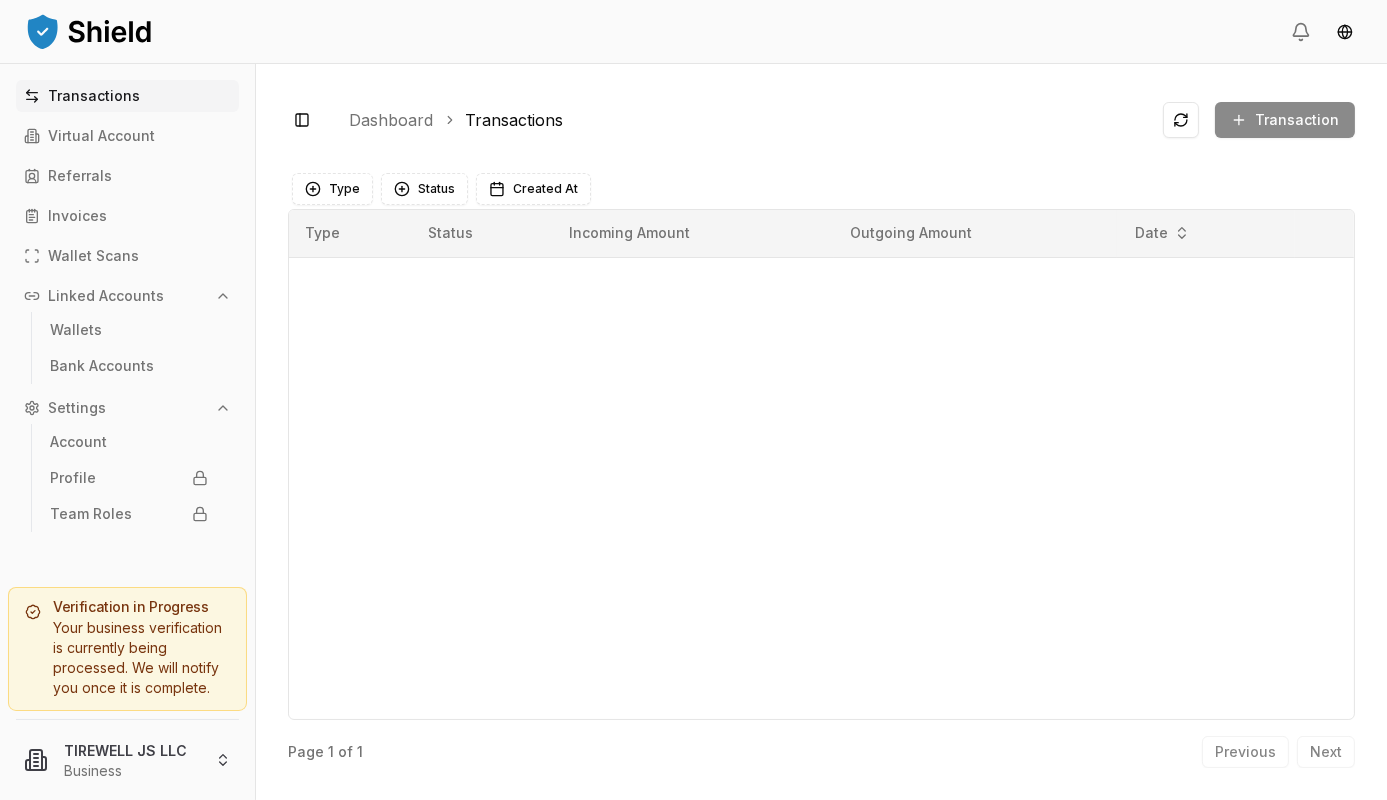 click on "Transaction" at bounding box center [1259, 120] 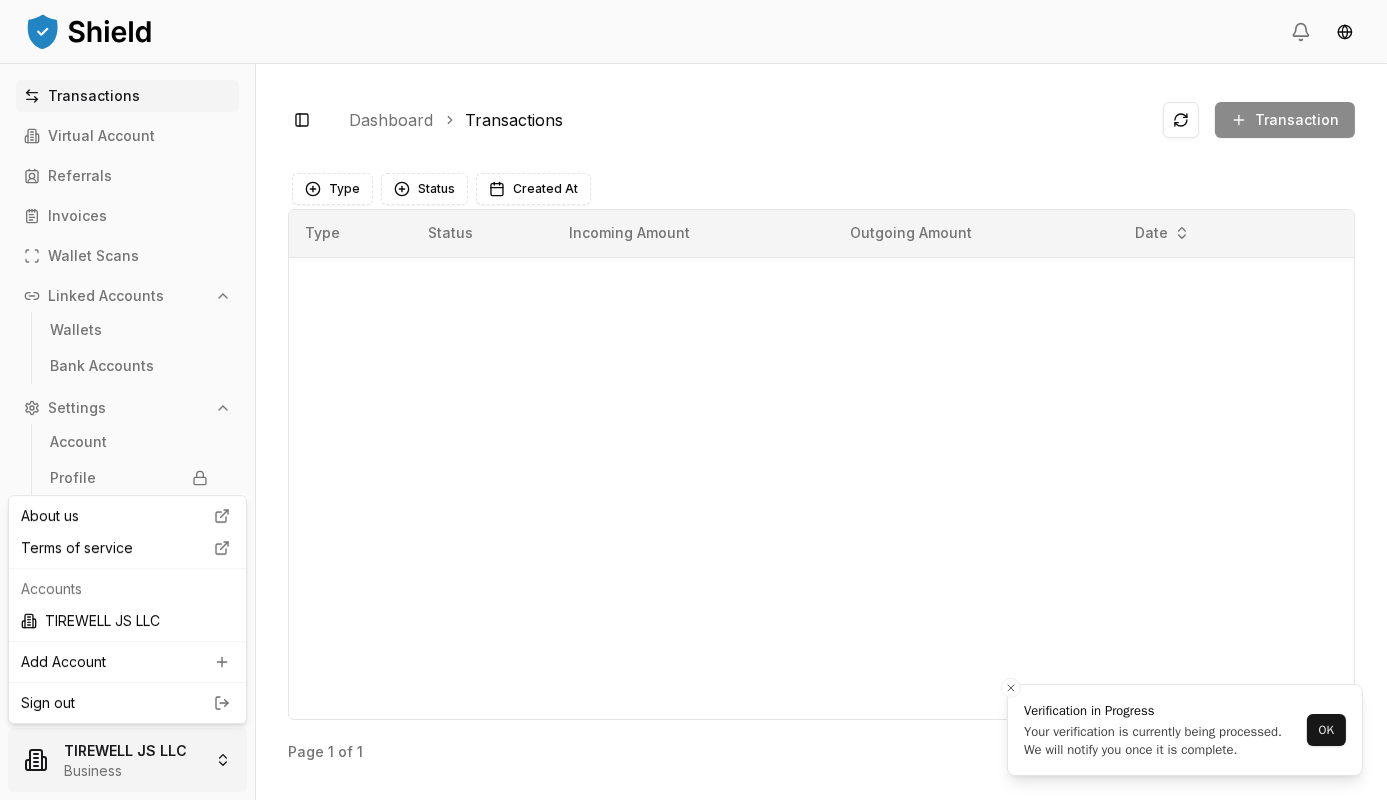 click on "Transactions Virtual Account Referrals Invoices Wallet Scans Linked Accounts Wallets Bank Accounts Settings Account Profile Team Roles Verification in Progress Your business verification is currently being processed. We will notify you once it is complete. TIREWELL JS LLC Business Toggle Sidebar Dashboard Transactions   Transaction Something went wrong. Please try again later. Type Status Created At Type Status Incoming Amount Outgoing Amount Date Page 1 of 1   Previous Next Verification in Progress Your verification is currently being processed. We will notify you once it is complete. OK About us Terms of service Accounts TIREWELL JS LLC Add Account Sign out" at bounding box center [693, 400] 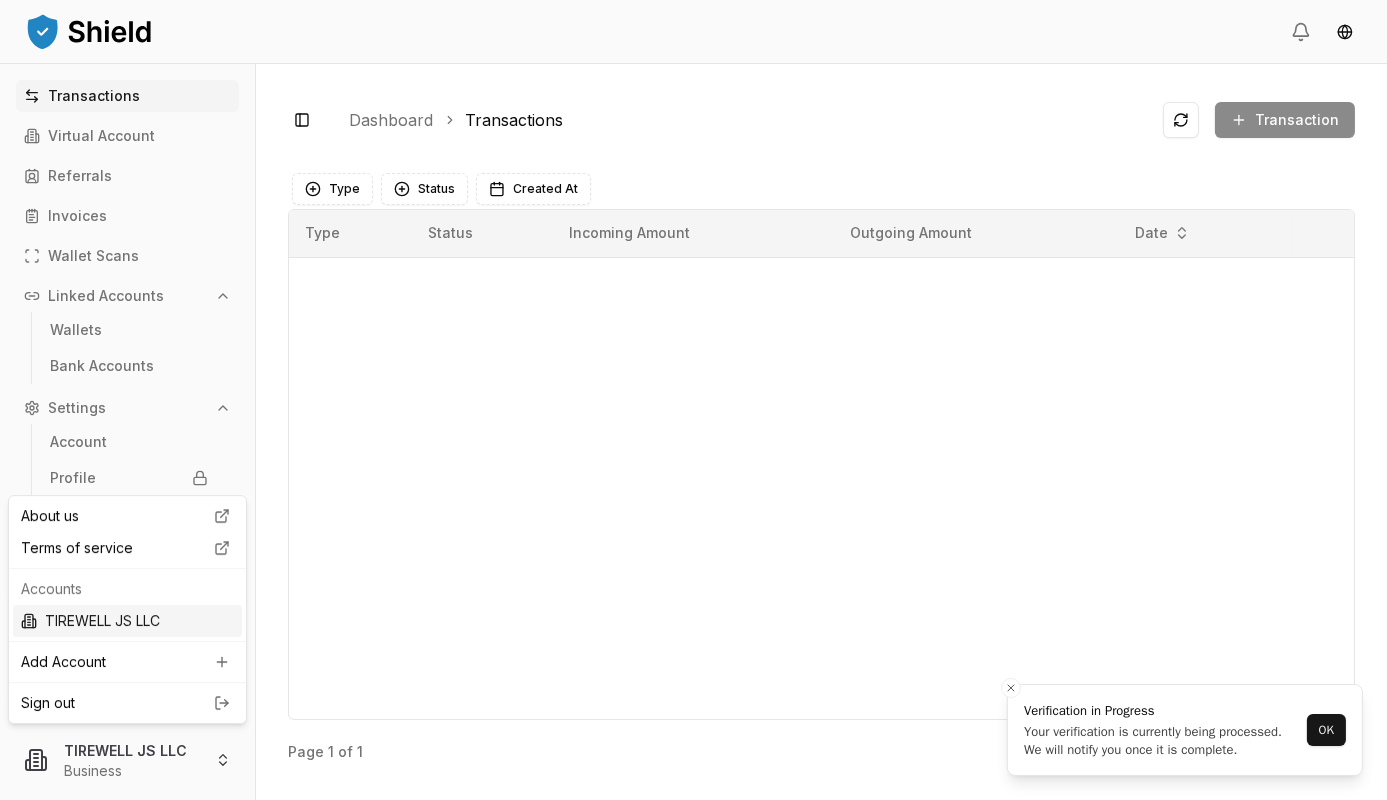 click on "TIREWELL JS LLC" at bounding box center [127, 621] 